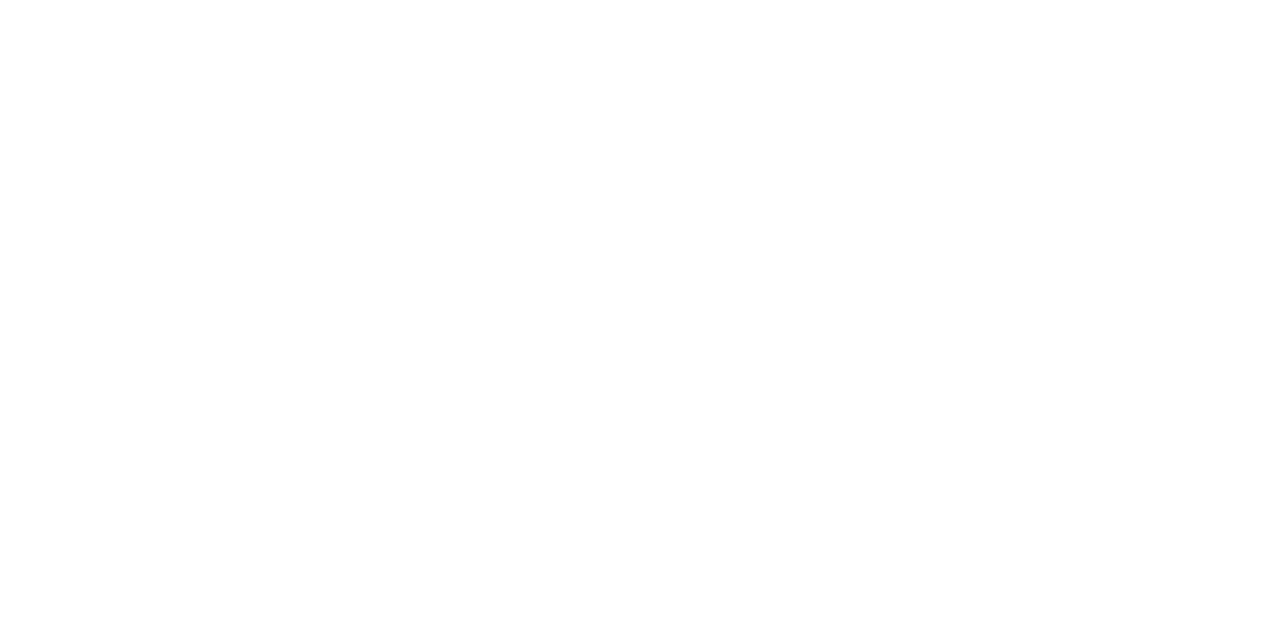 scroll, scrollTop: 0, scrollLeft: 0, axis: both 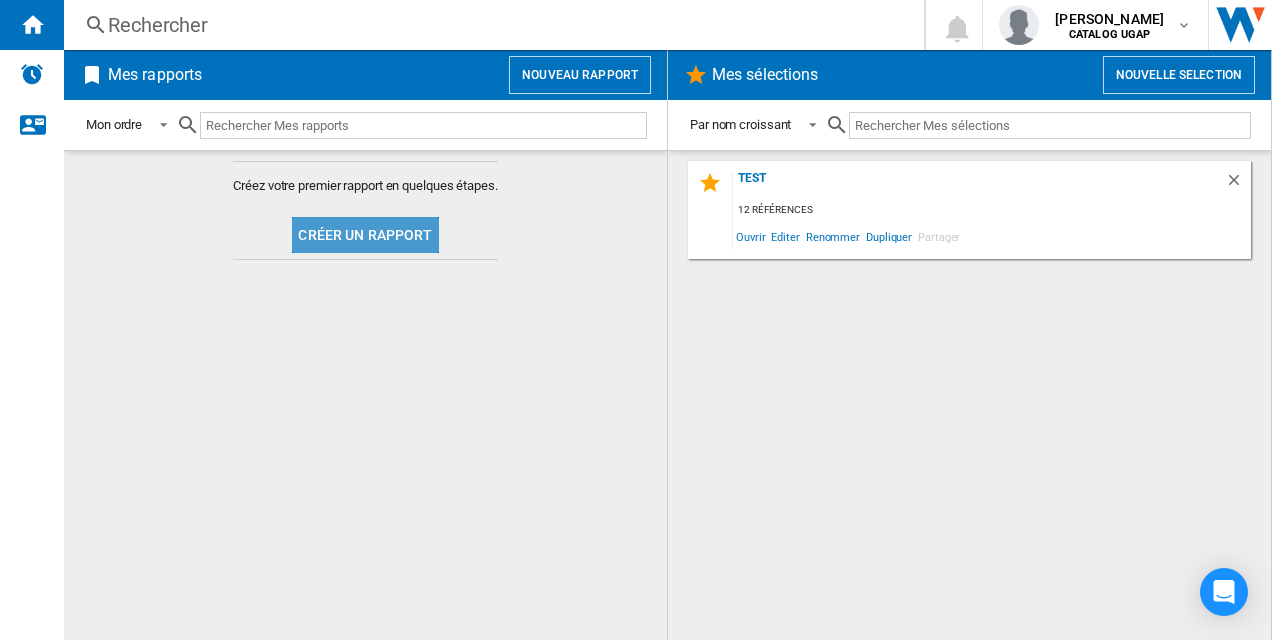 click on "Créer un rapport" 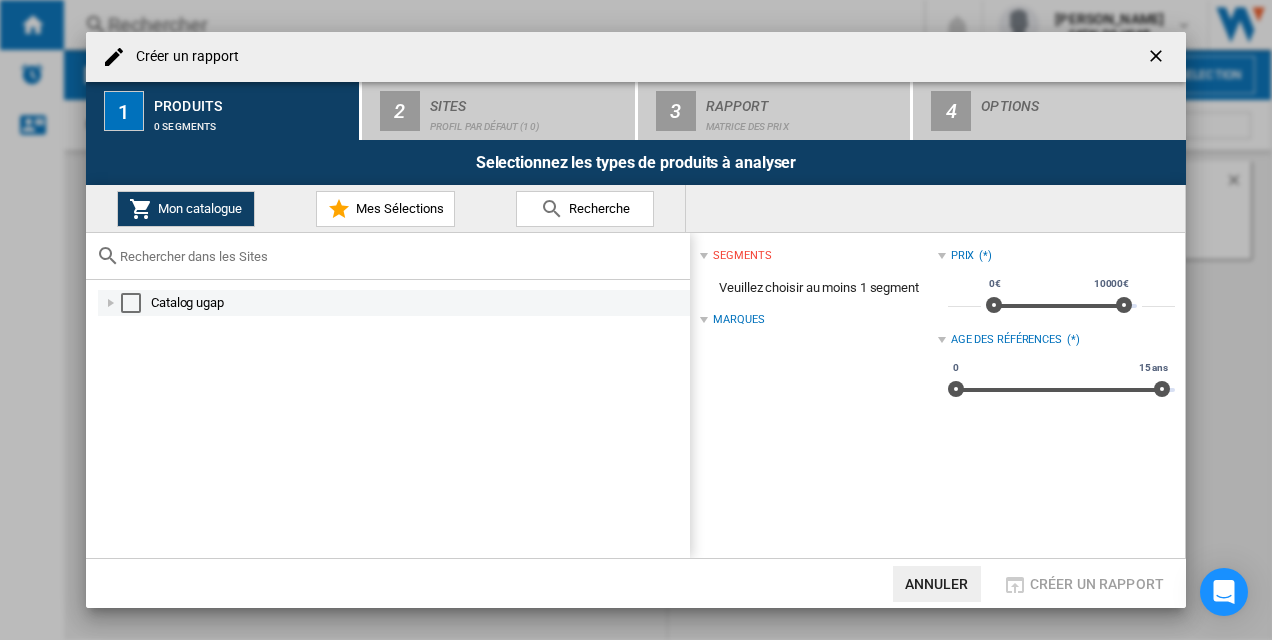 click at bounding box center (111, 303) 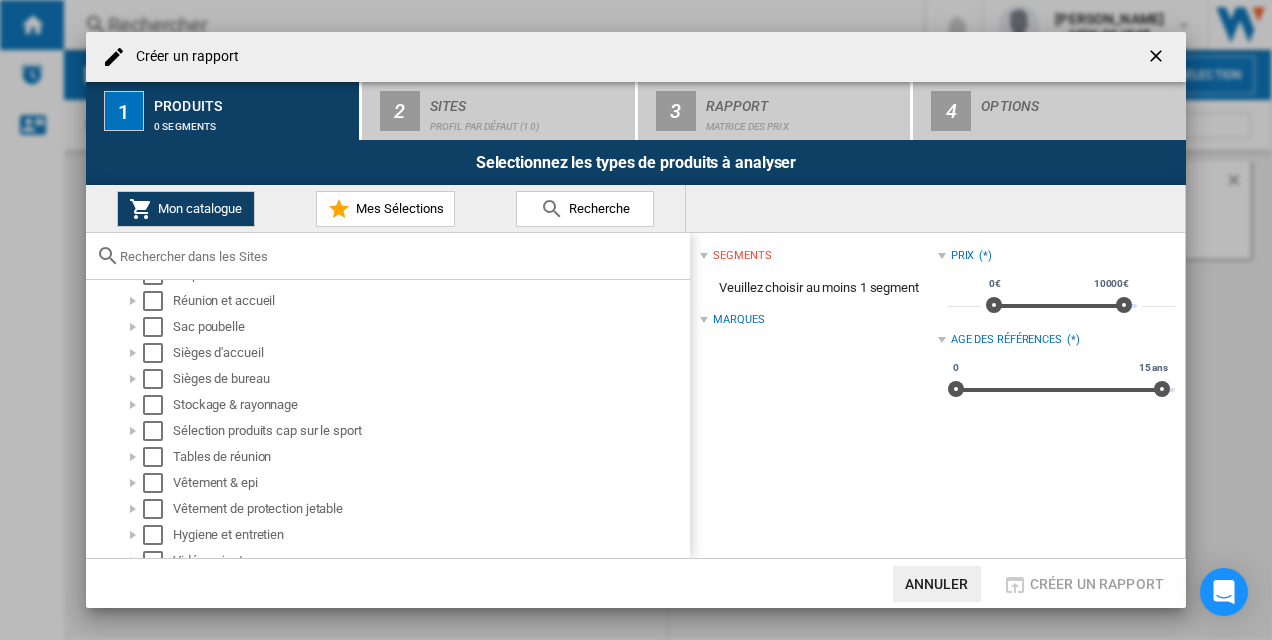 scroll, scrollTop: 615, scrollLeft: 0, axis: vertical 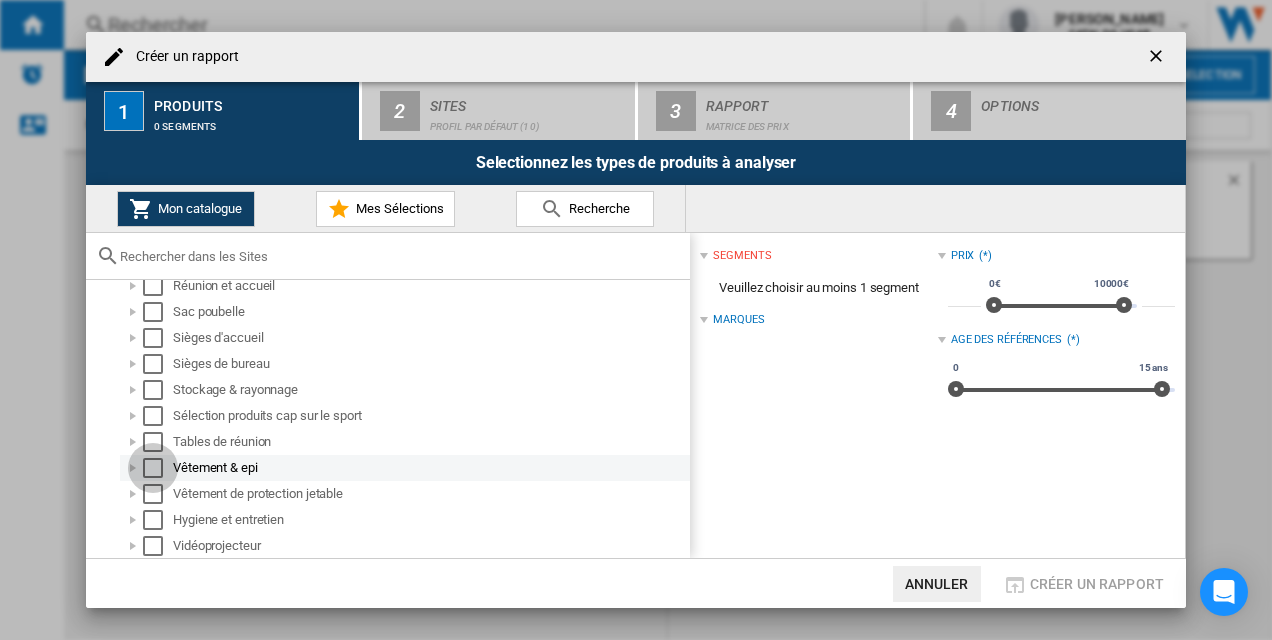 click at bounding box center [153, 468] 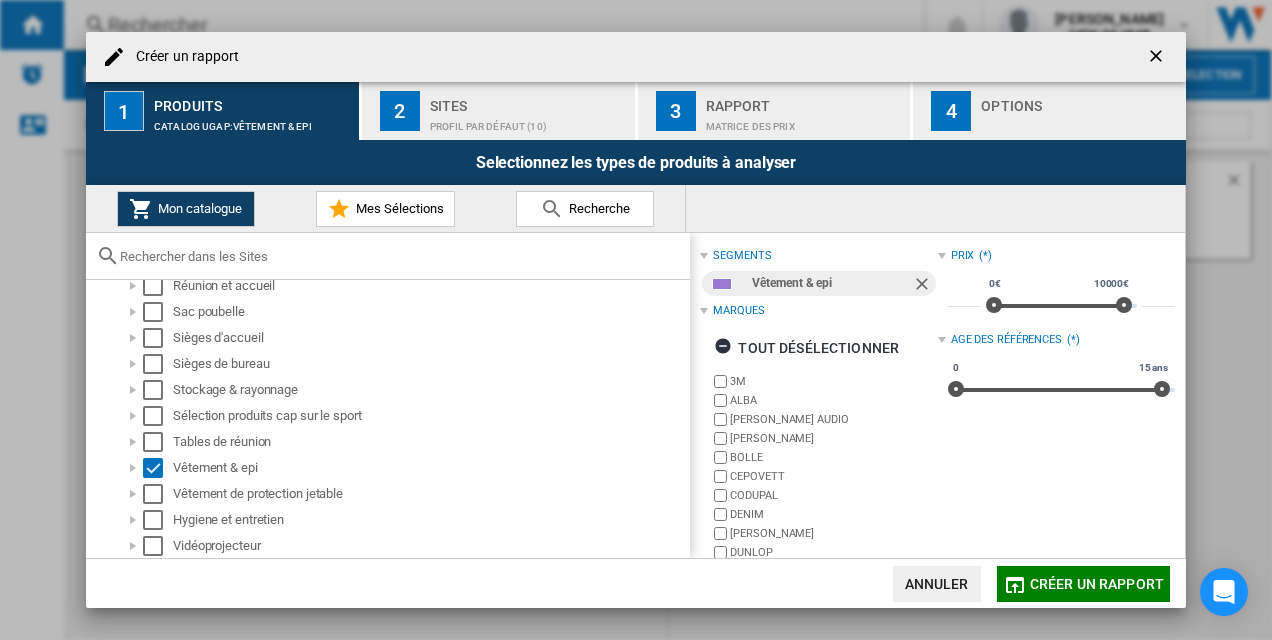 click on "Créer un rapport" 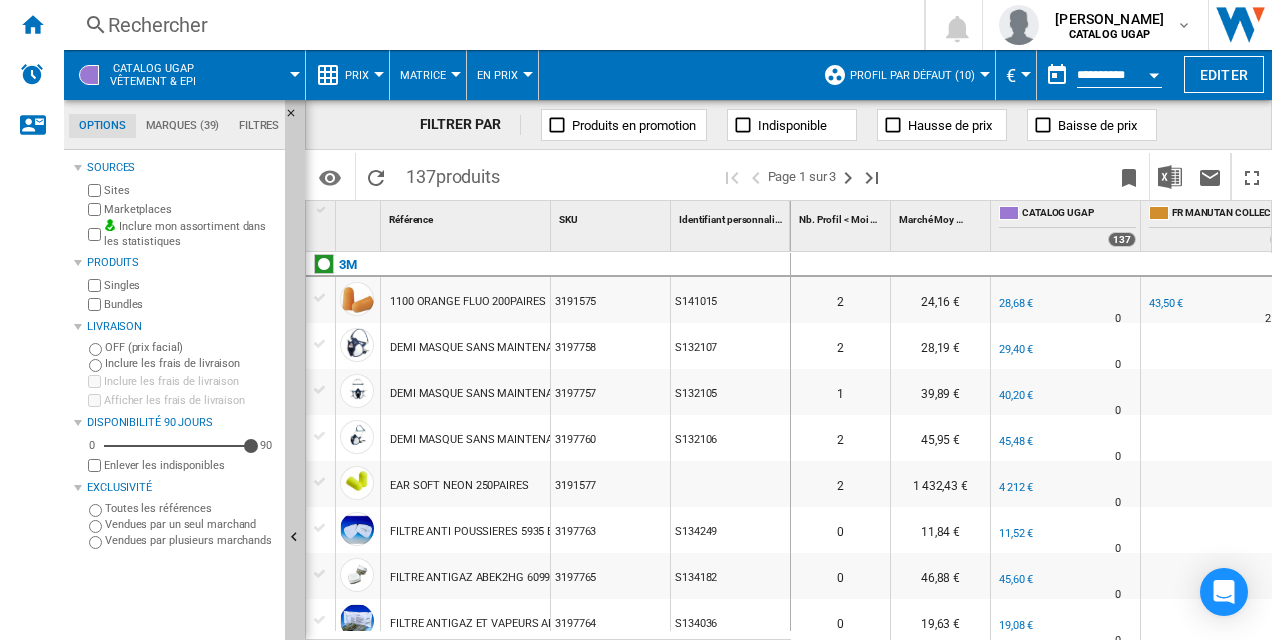 scroll, scrollTop: 0, scrollLeft: 24, axis: horizontal 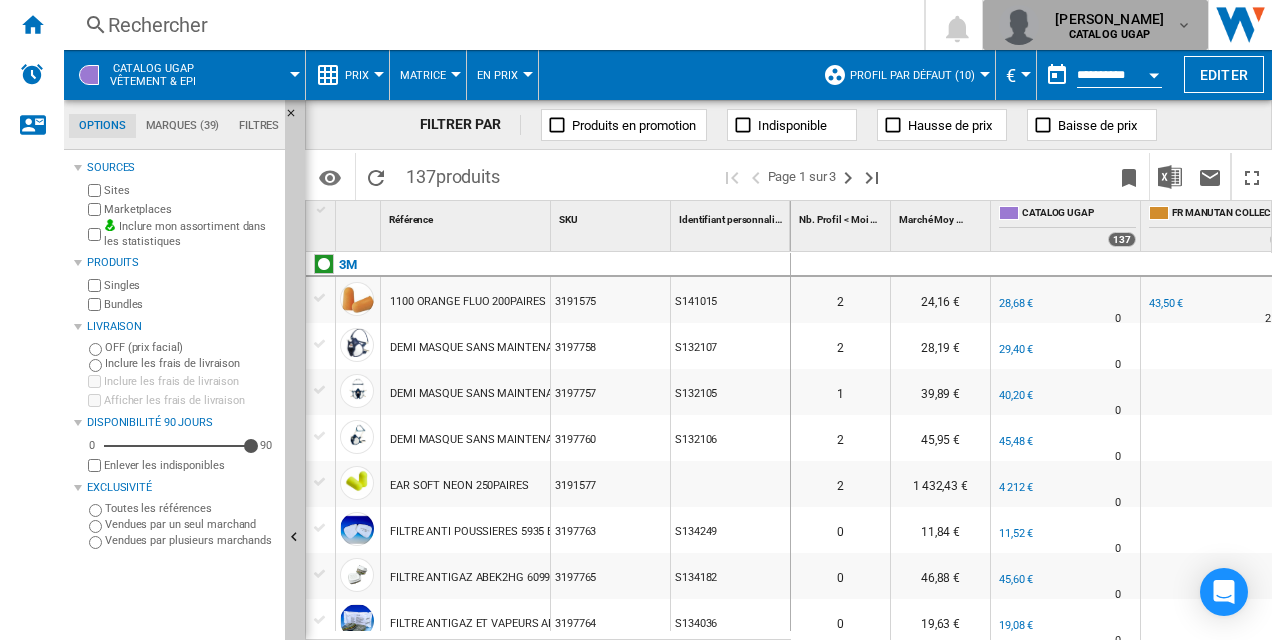 click at bounding box center (1184, 25) 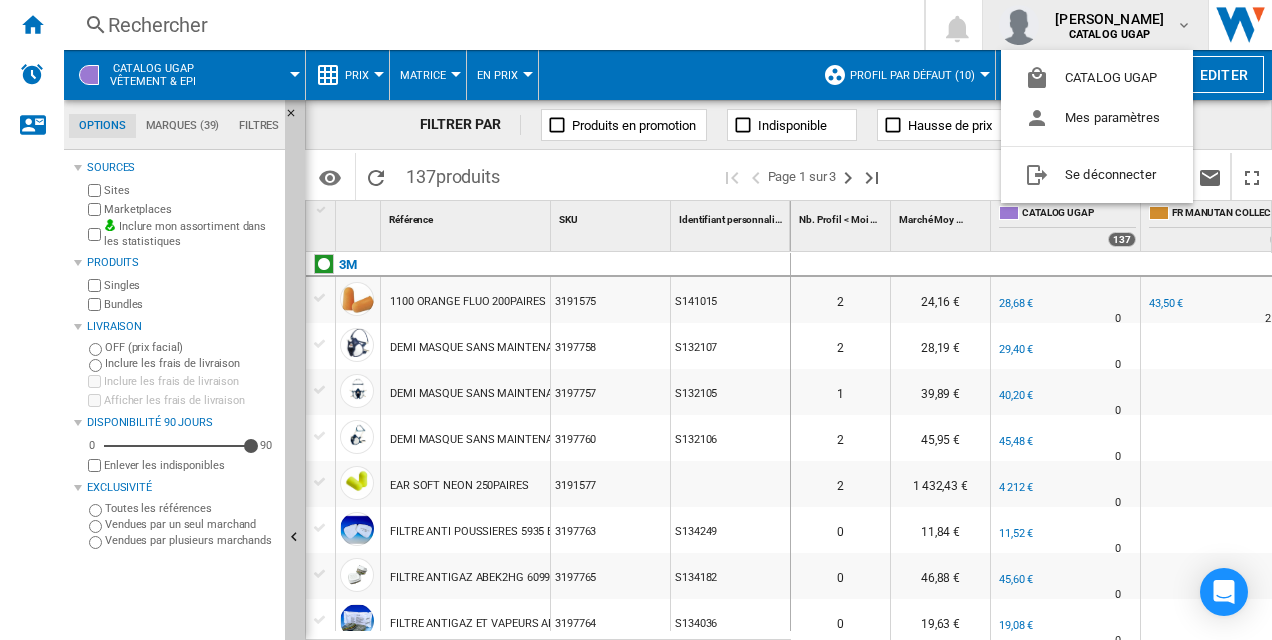 click at bounding box center (636, 320) 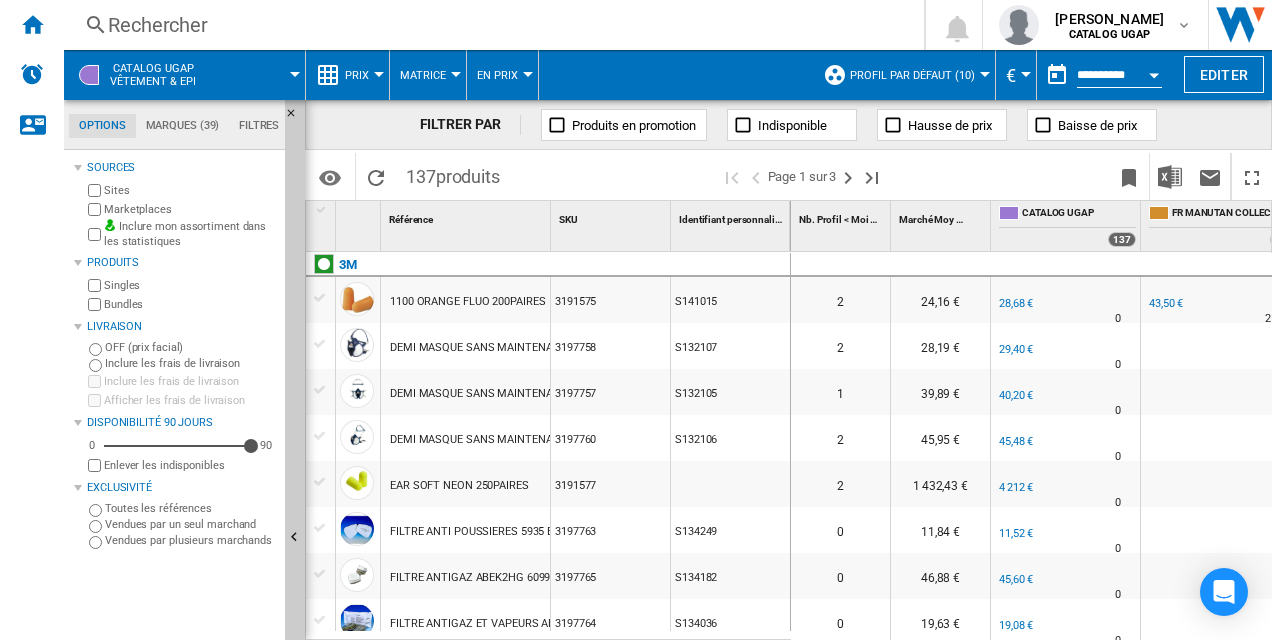 click on "CATALOG UGAP Vêtement & epi" at bounding box center [185, 75] 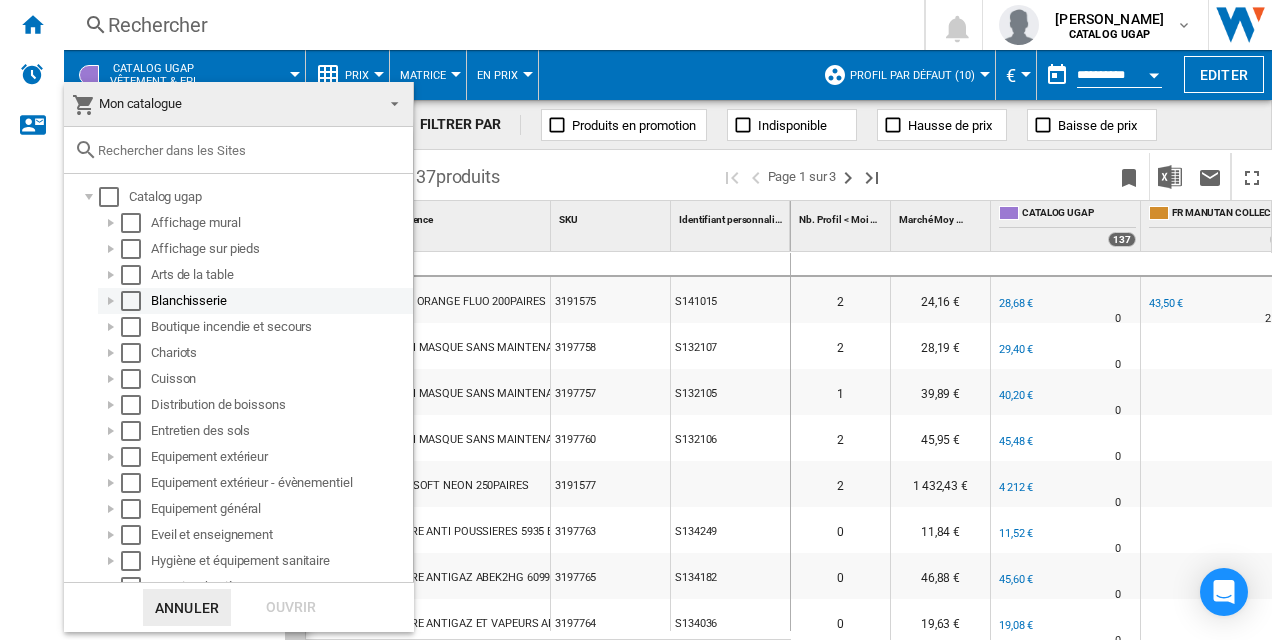 click at bounding box center [131, 301] 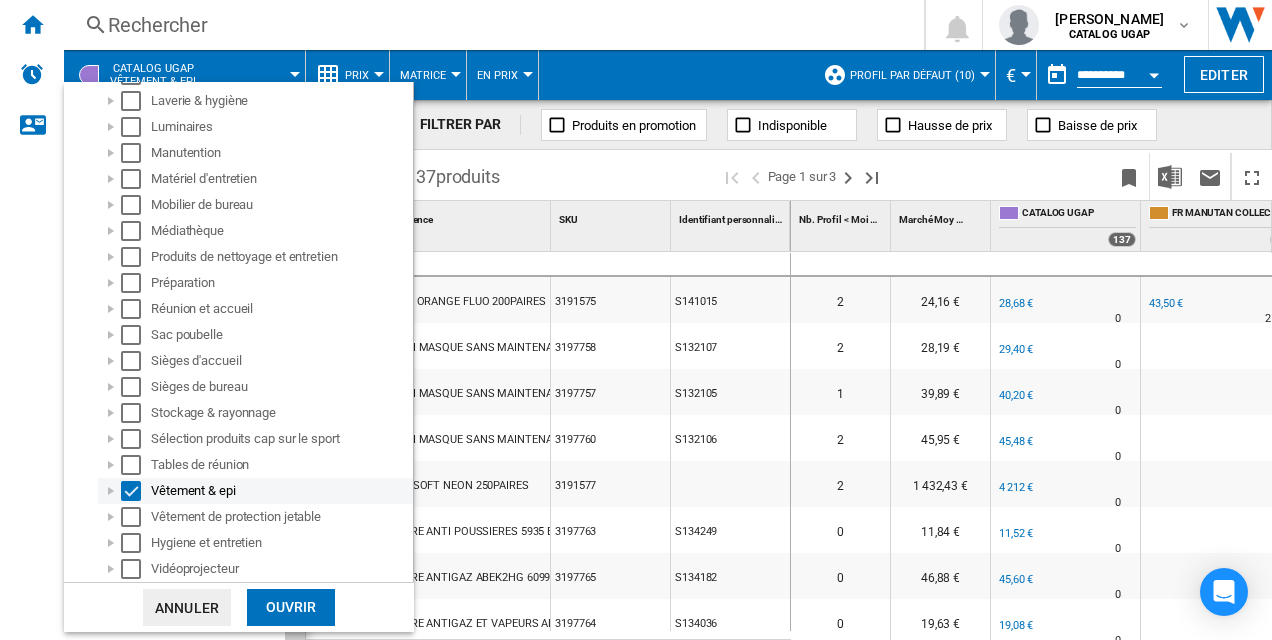 click at bounding box center [131, 491] 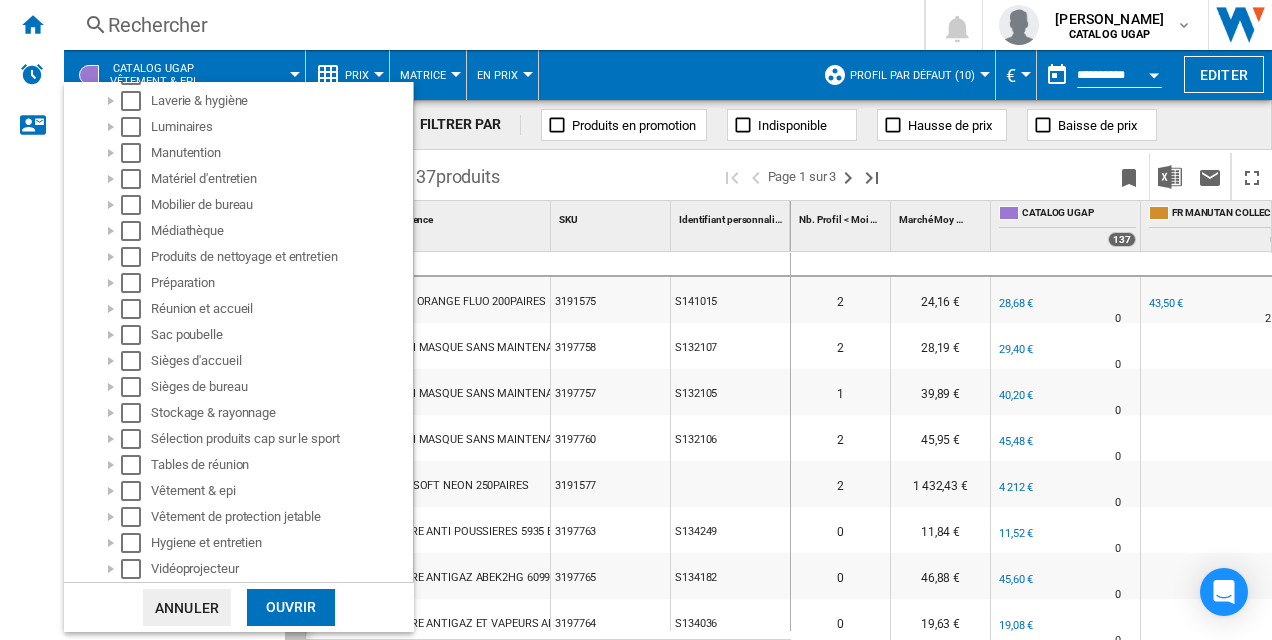 click on "Ouvrir" at bounding box center (291, 607) 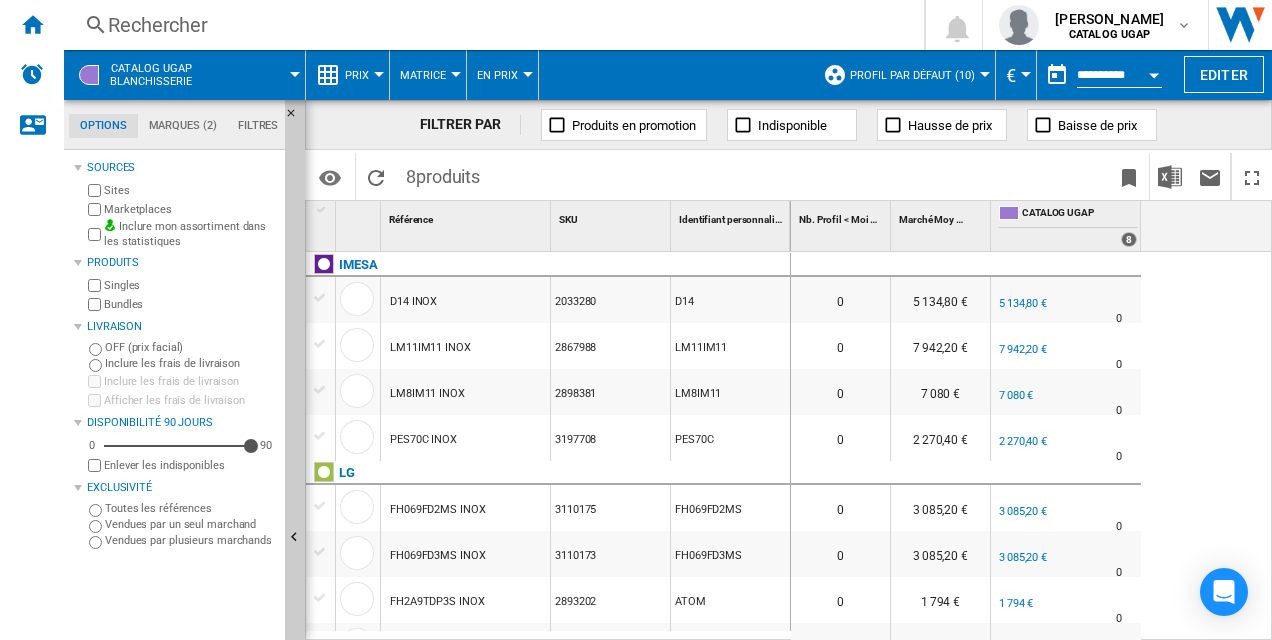 click on "CATALOG UGAP Blanchisserie" at bounding box center (151, 75) 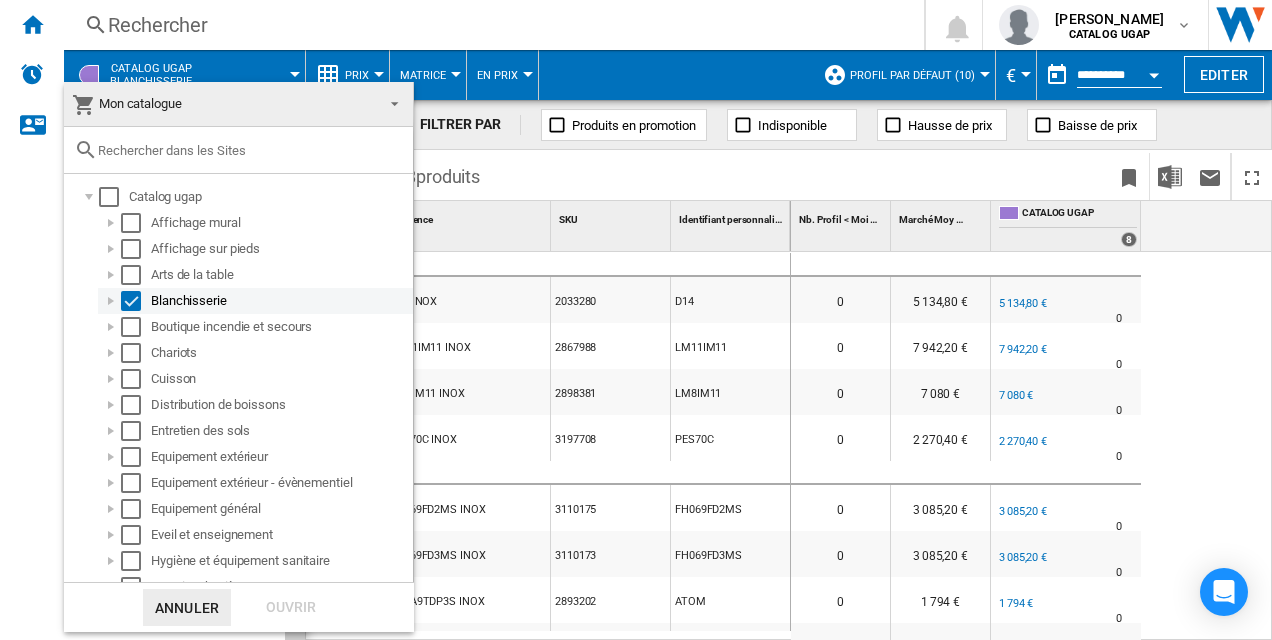 click at bounding box center [131, 301] 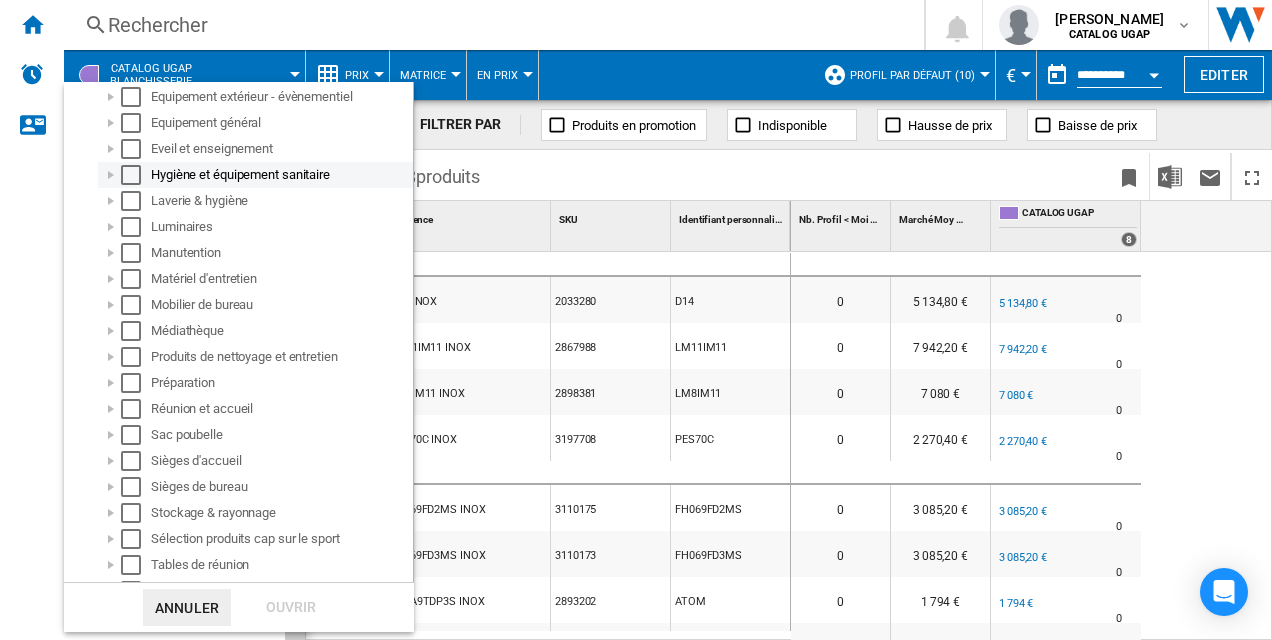 click on "Hygiène et équipement sanitaire" at bounding box center (280, 175) 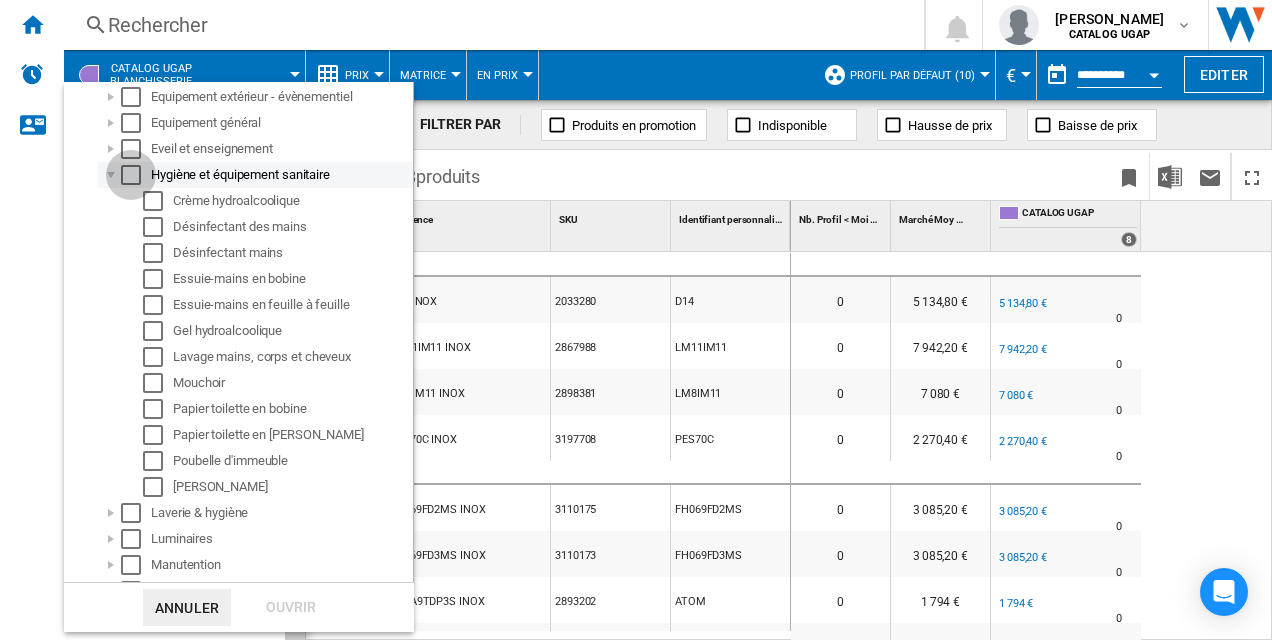 click at bounding box center [131, 175] 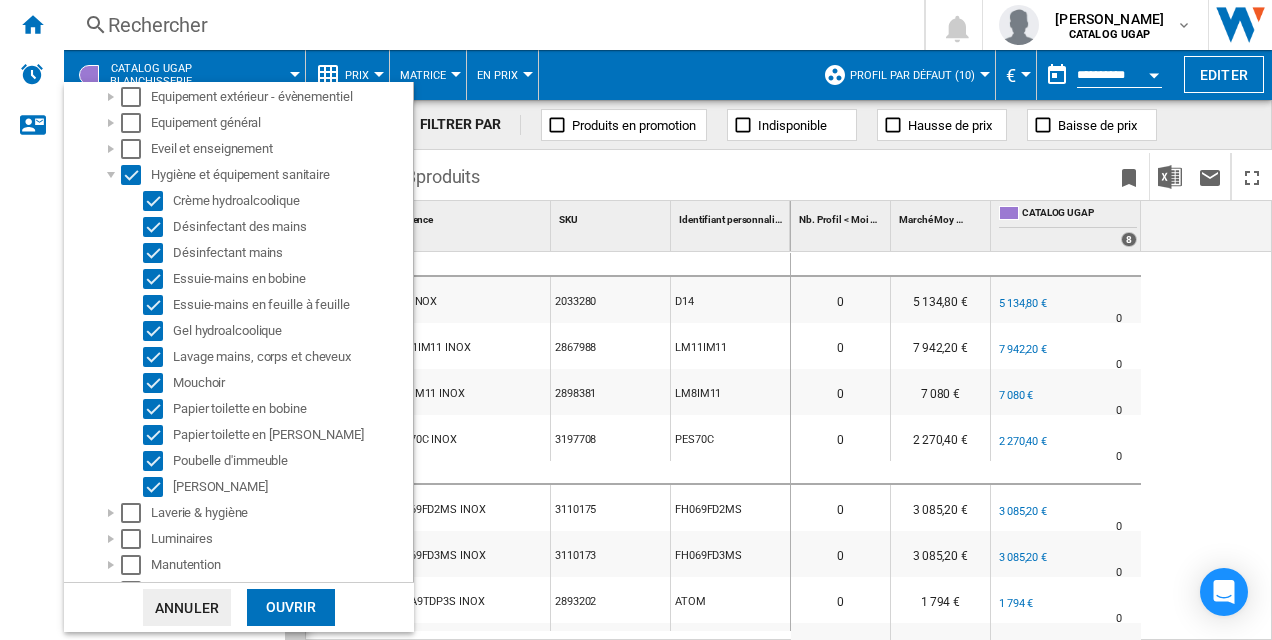 click on "Ouvrir" at bounding box center (291, 607) 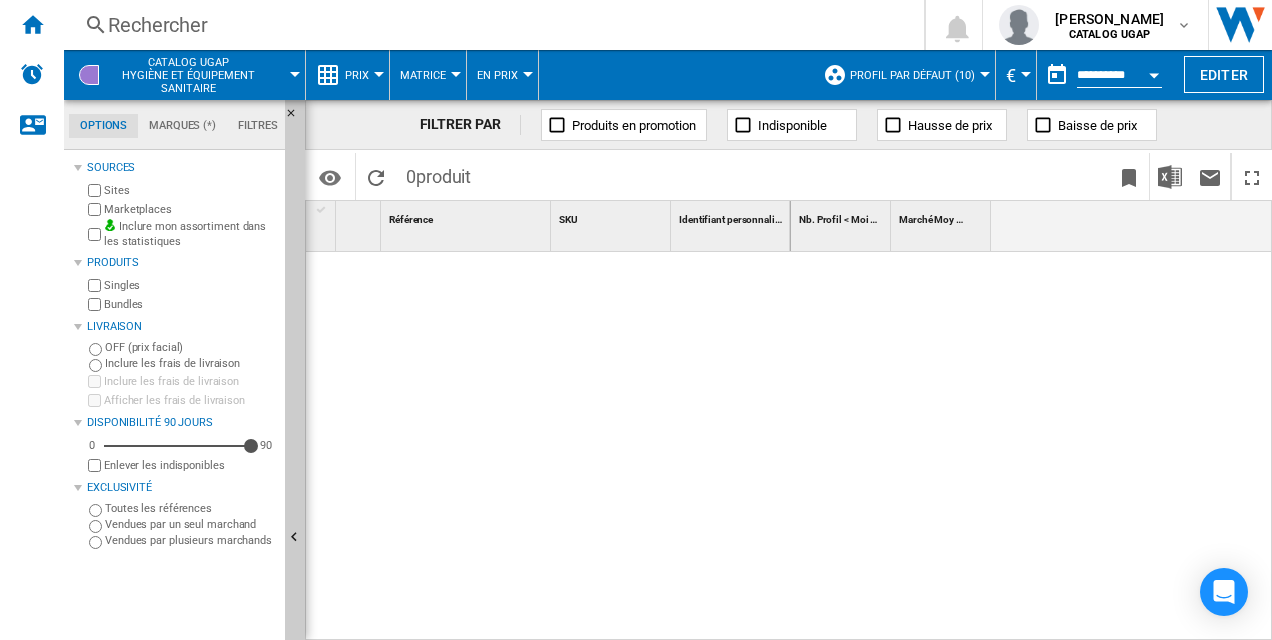click on "CATALOG UGAP Hygiène et équipement sanitaire" at bounding box center [188, 75] 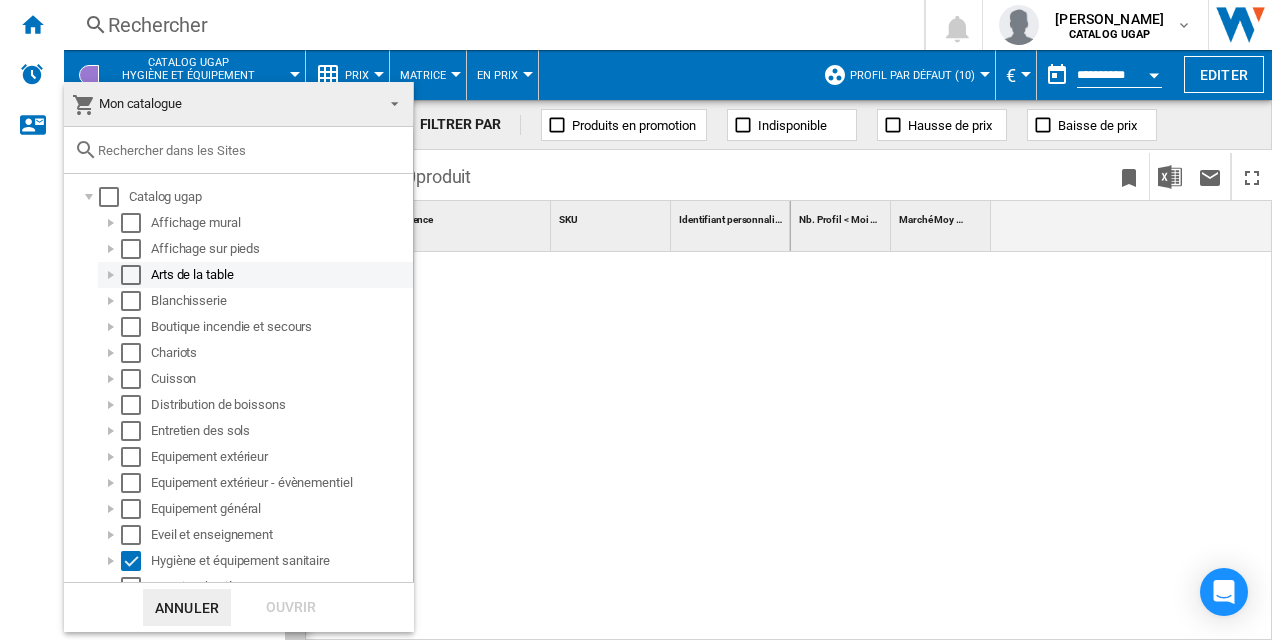 click on "Arts de la table" at bounding box center (280, 275) 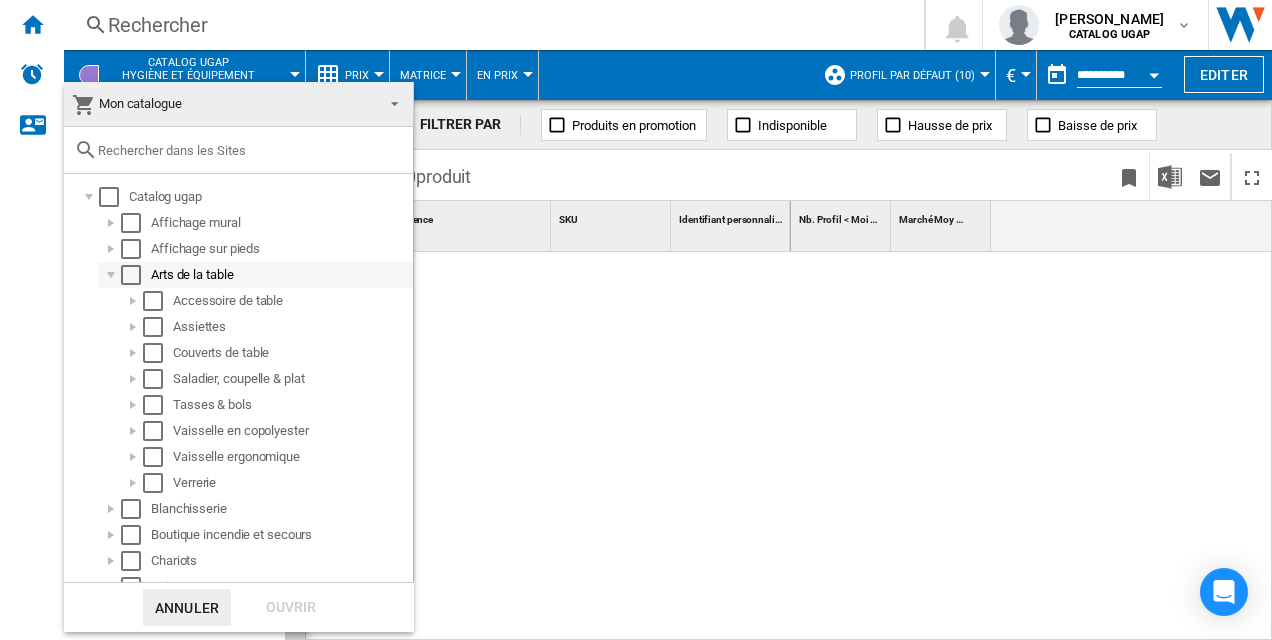 click at bounding box center (131, 275) 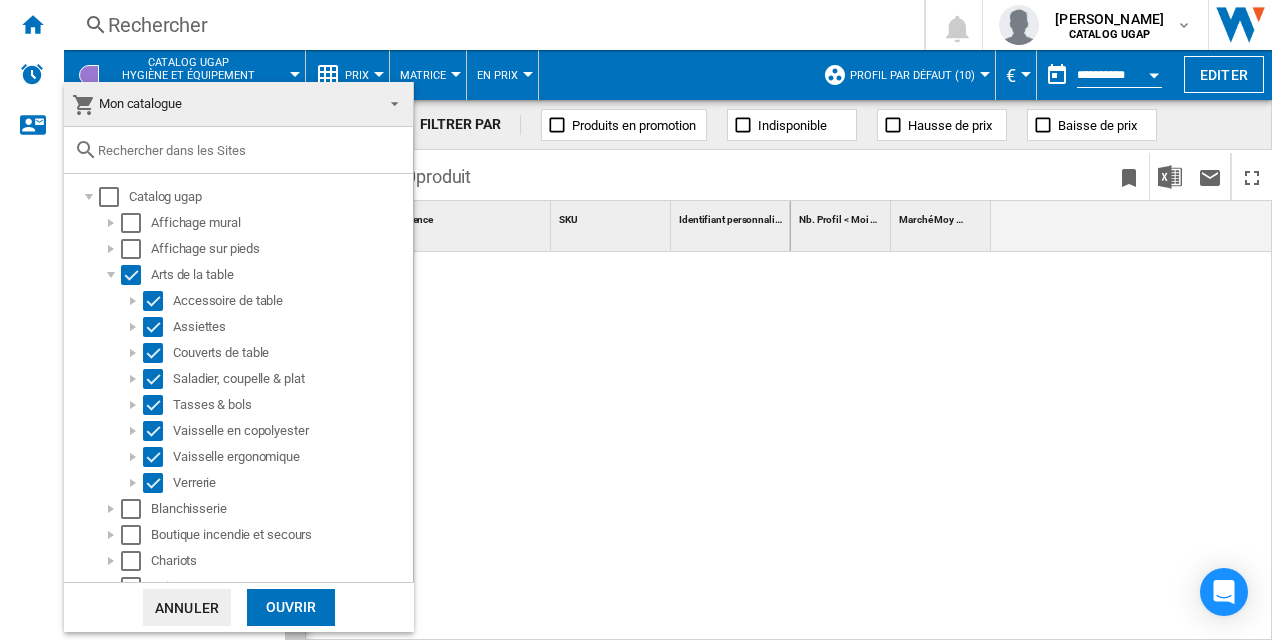 click on "Ouvrir" at bounding box center [291, 607] 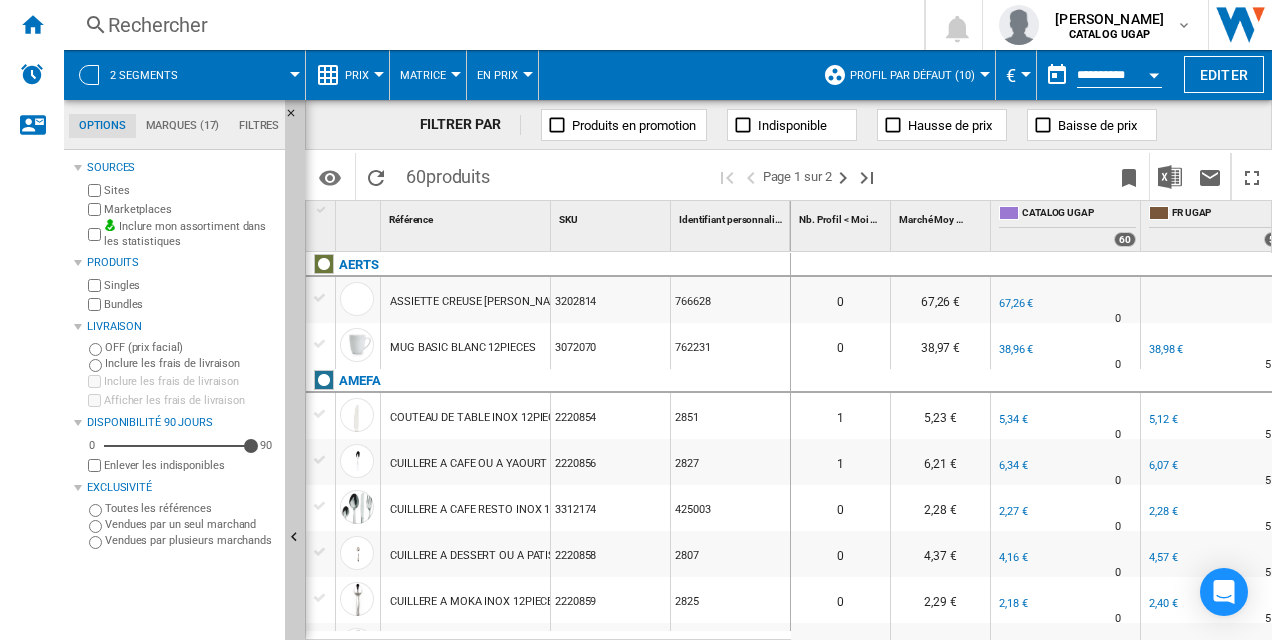 scroll, scrollTop: 0, scrollLeft: 178, axis: horizontal 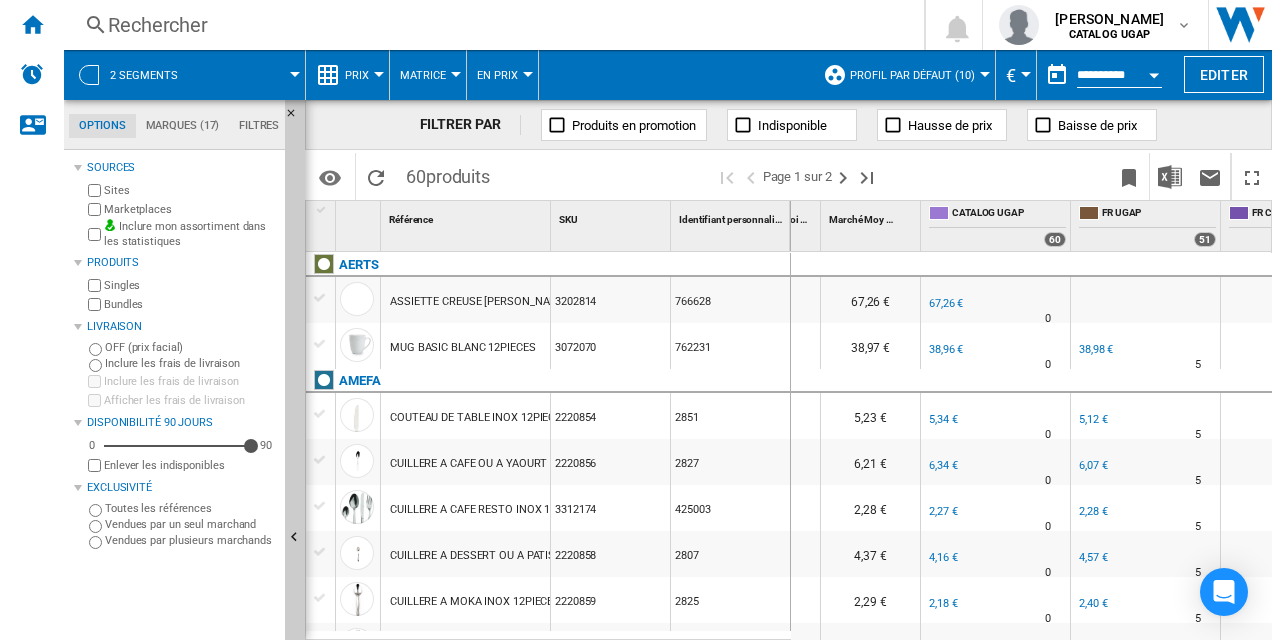click on "2 segments" at bounding box center (154, 75) 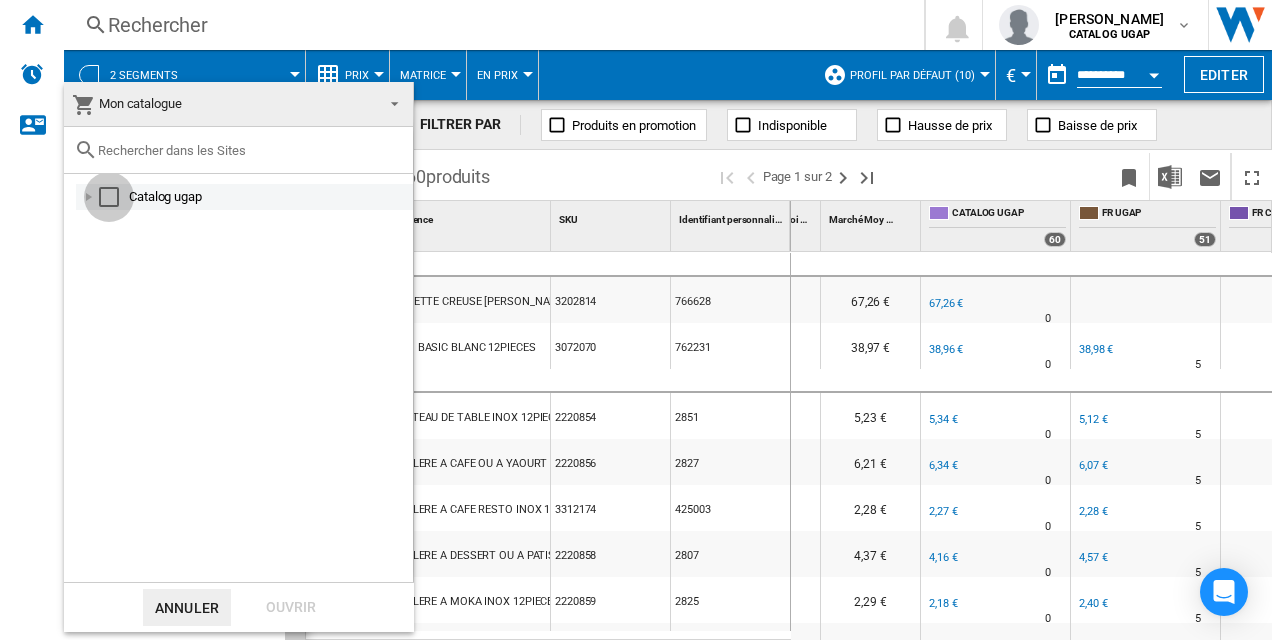 click at bounding box center (109, 197) 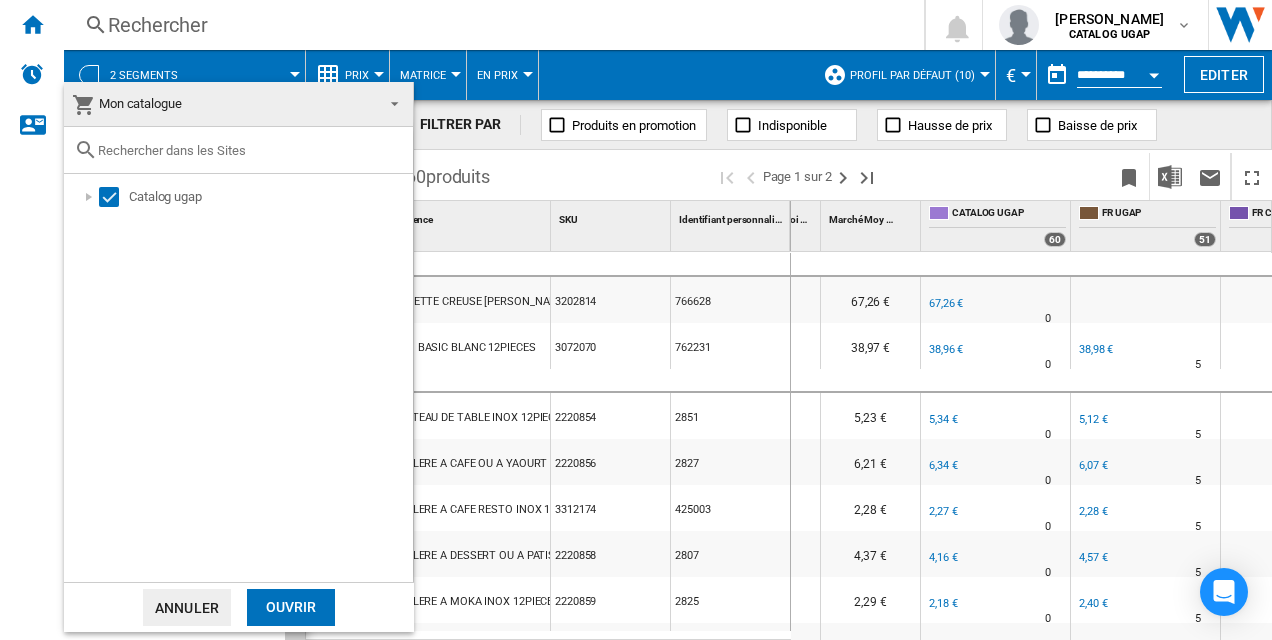 click on "Ouvrir" at bounding box center (291, 607) 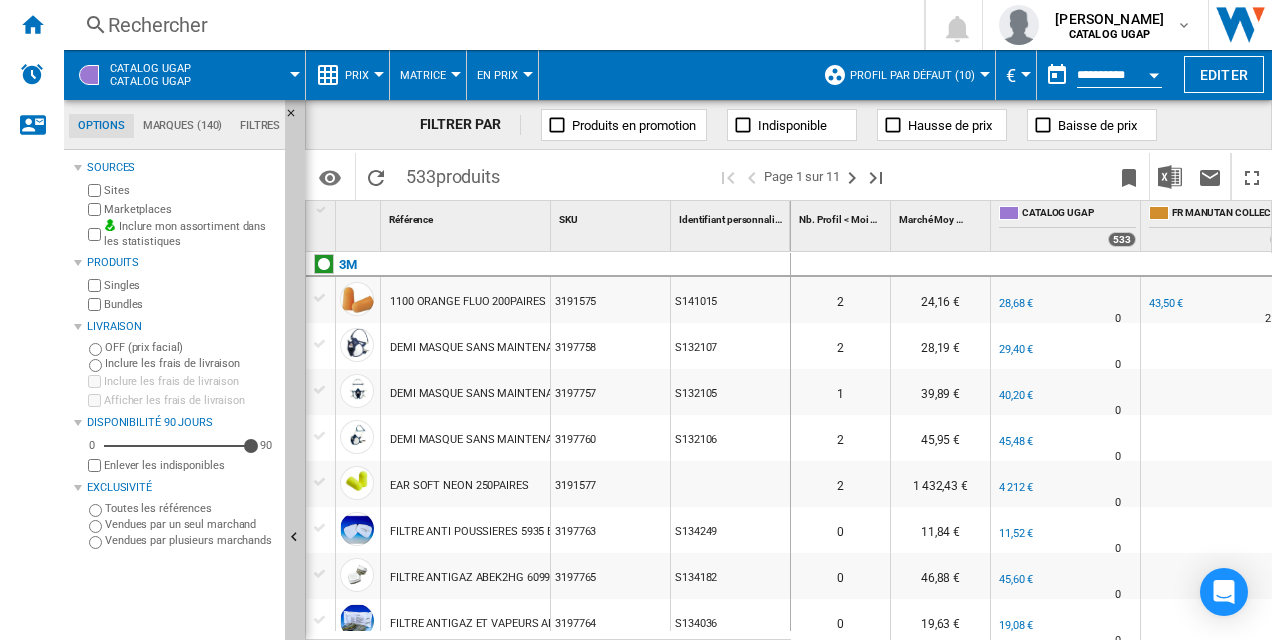 scroll, scrollTop: 0, scrollLeft: 338, axis: horizontal 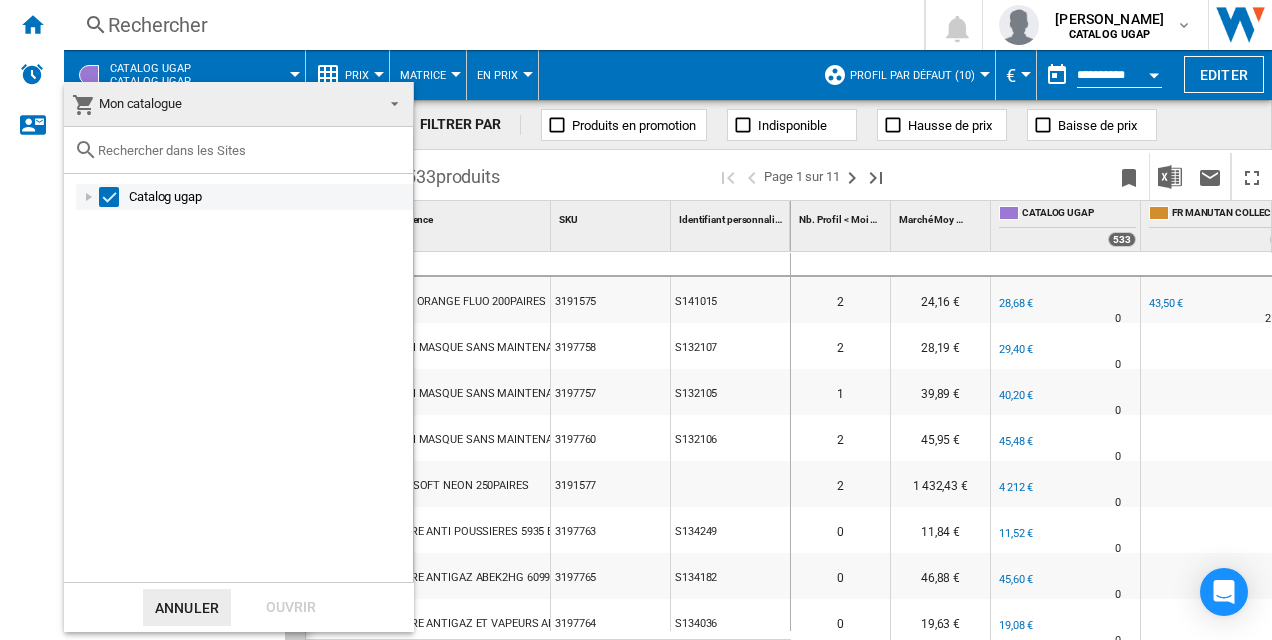 click at bounding box center [89, 197] 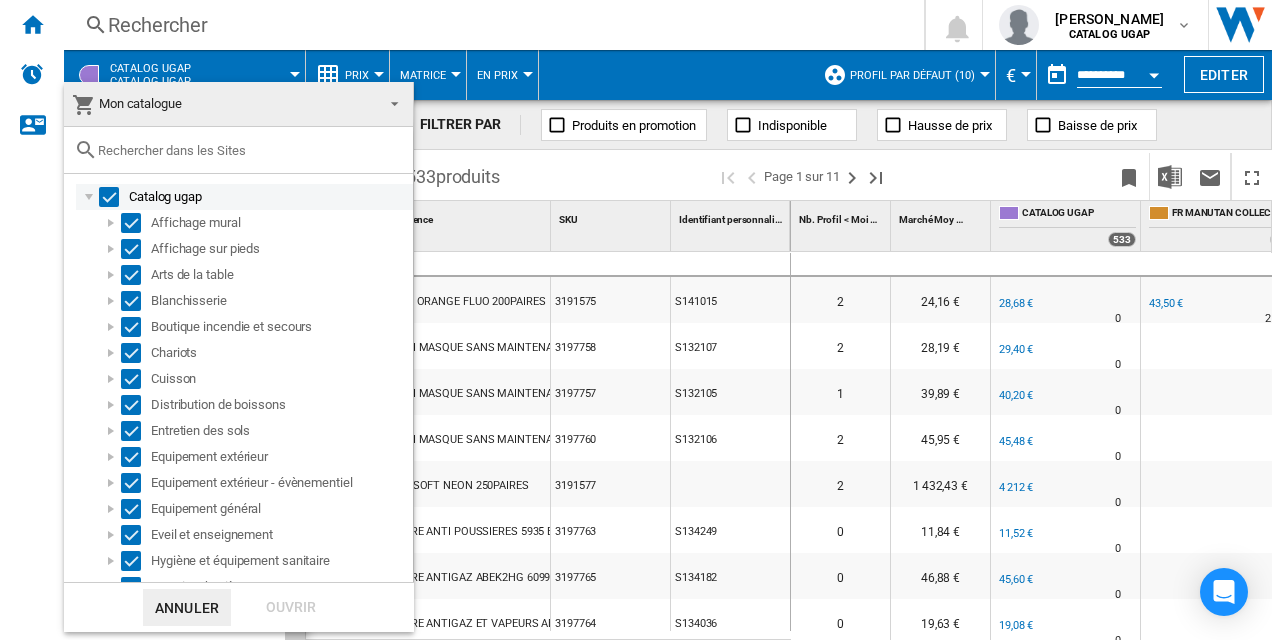 click at bounding box center (109, 197) 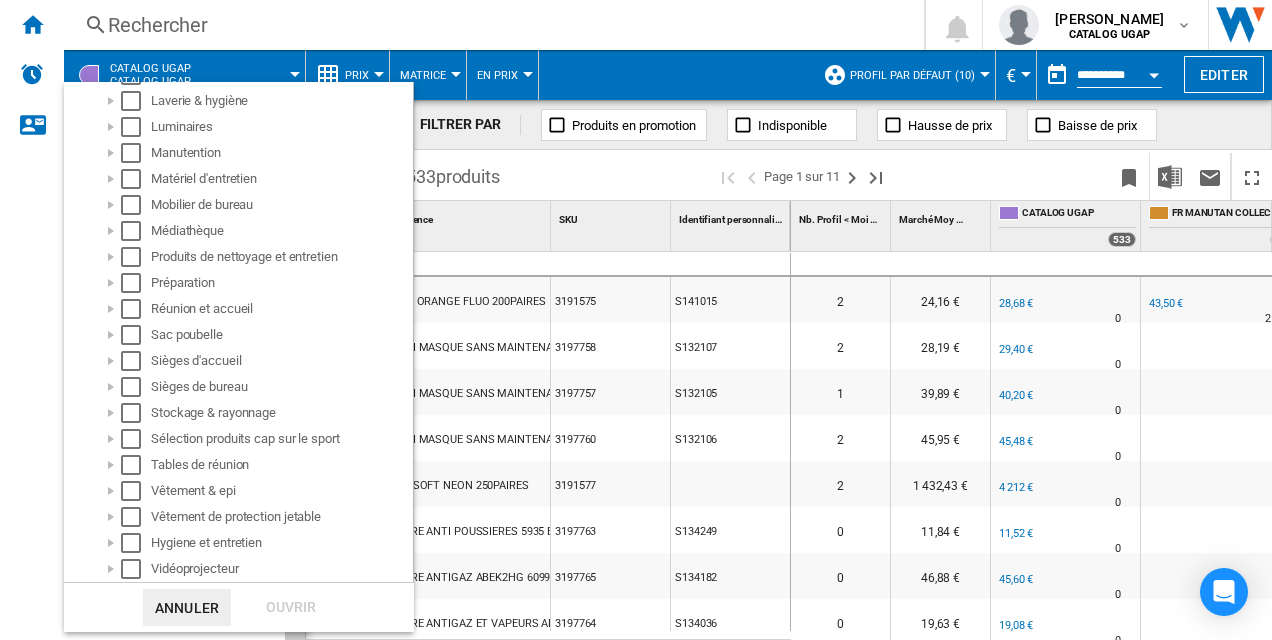 click at bounding box center (636, 320) 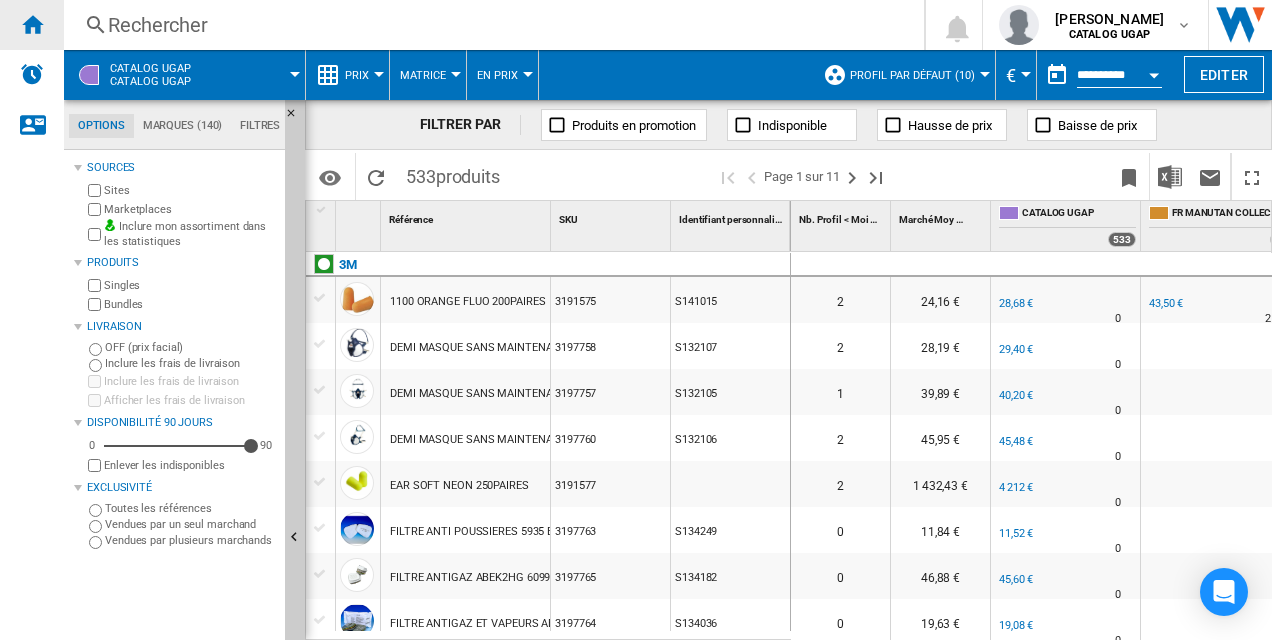 click at bounding box center [32, 24] 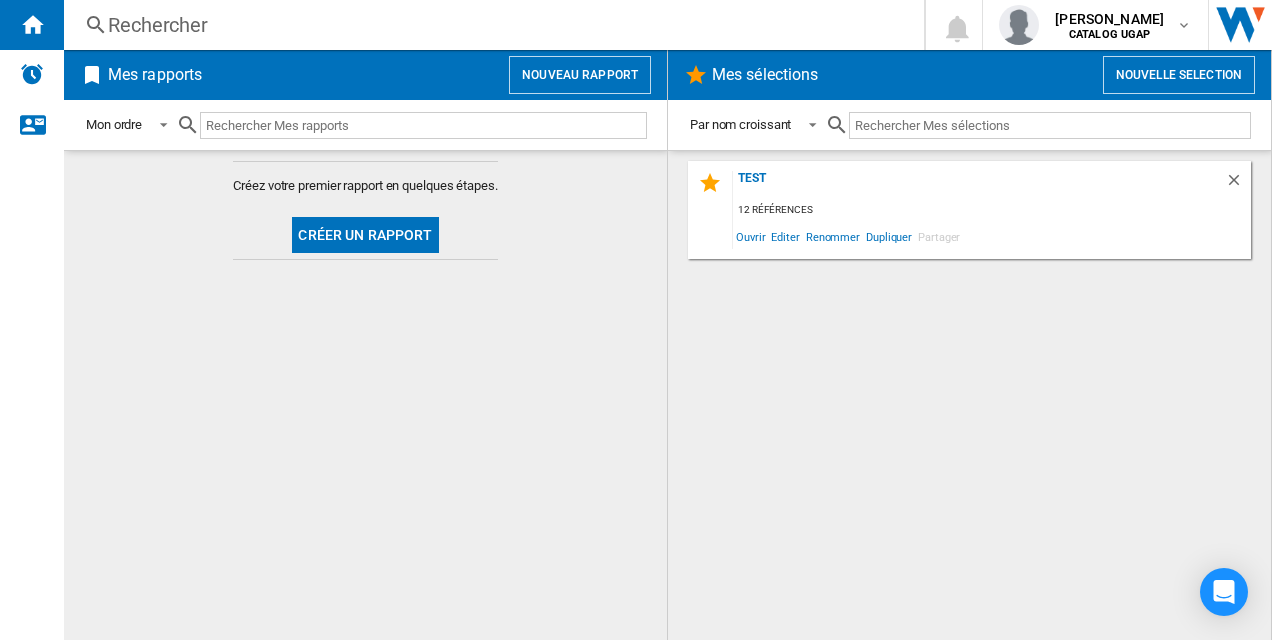 click on "Créer un rapport" 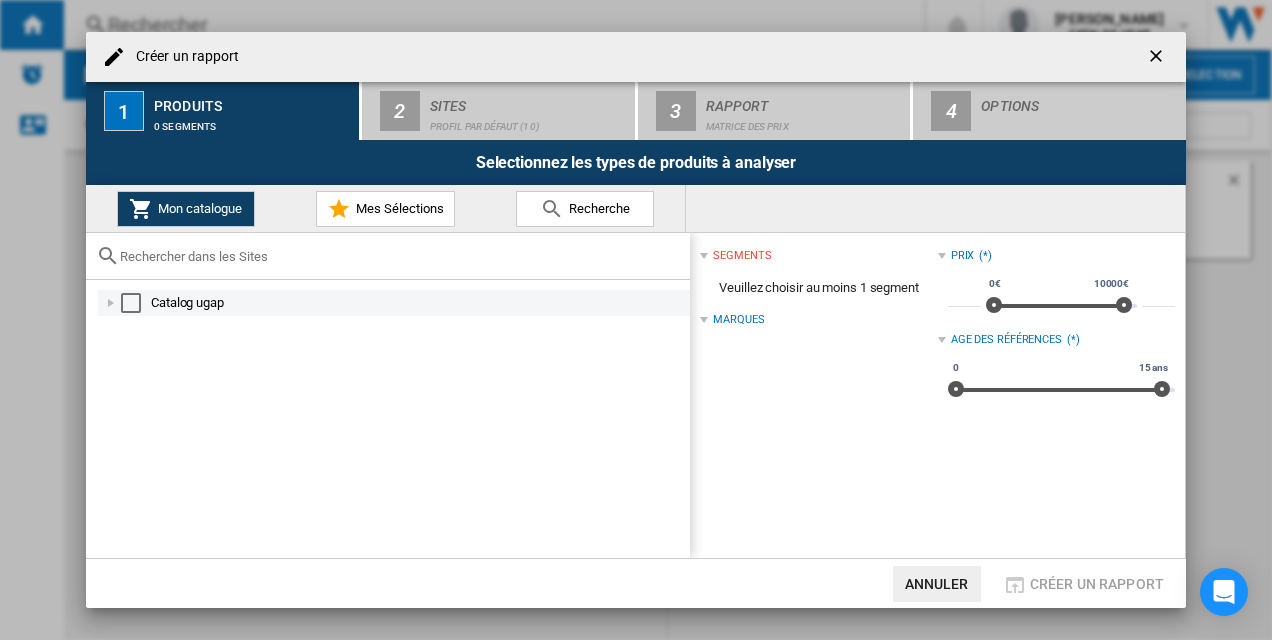 click at bounding box center [111, 303] 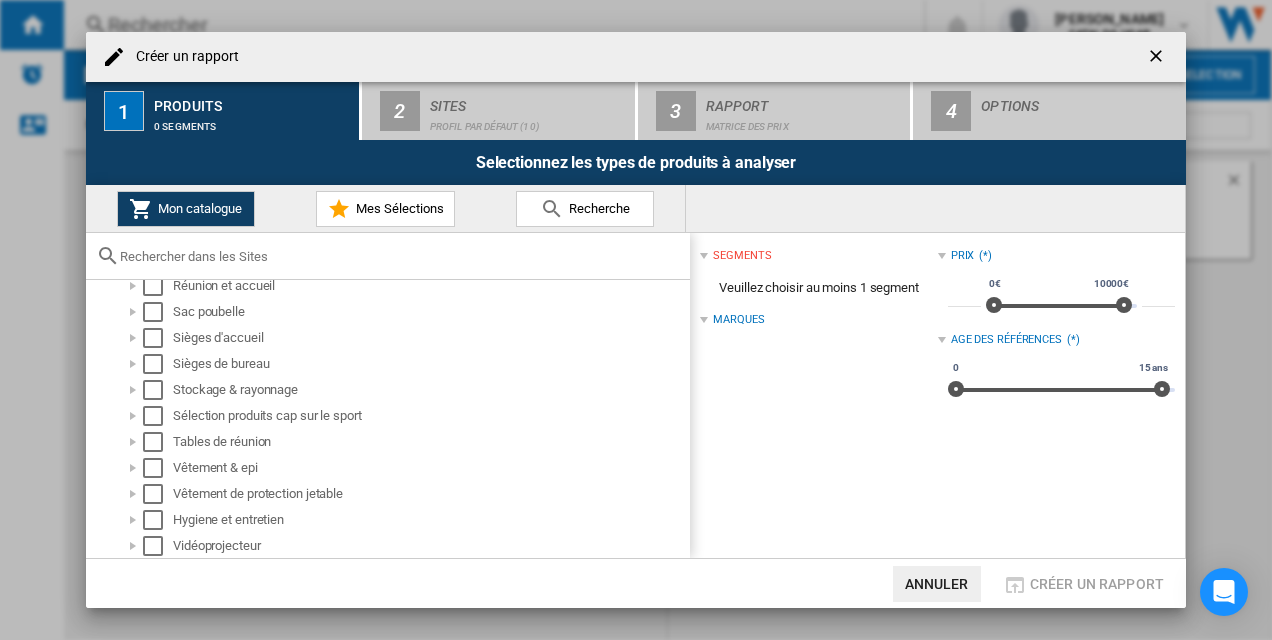 click at bounding box center [1158, 58] 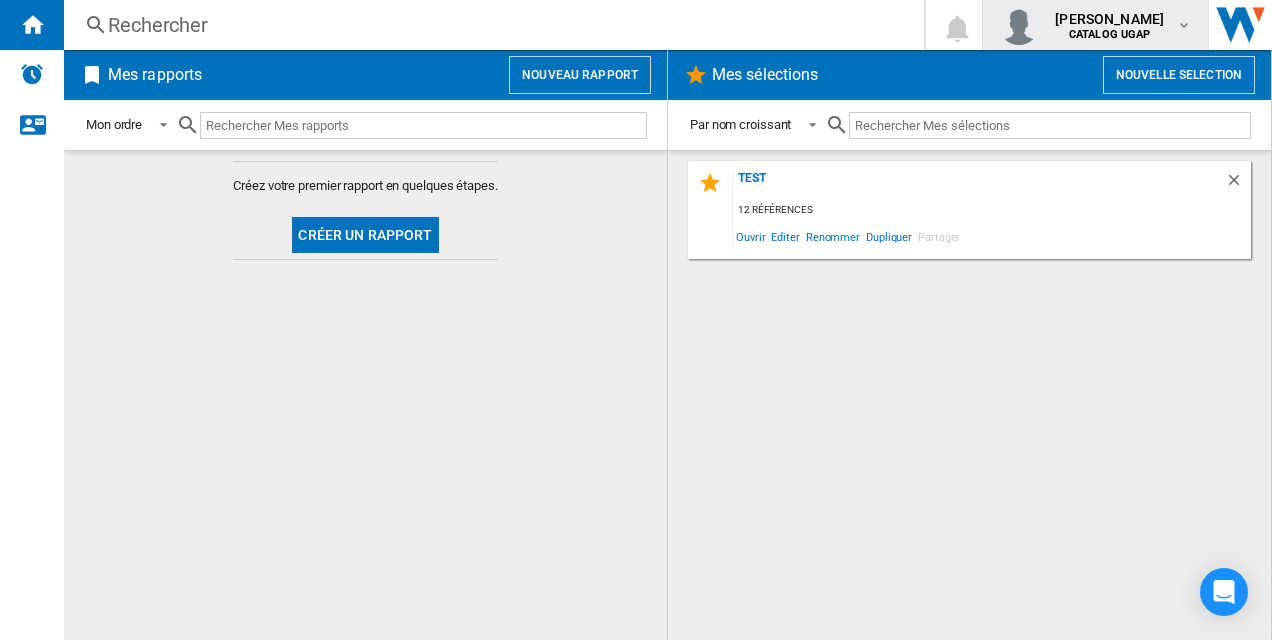 click on "[PERSON_NAME]" at bounding box center [1109, 19] 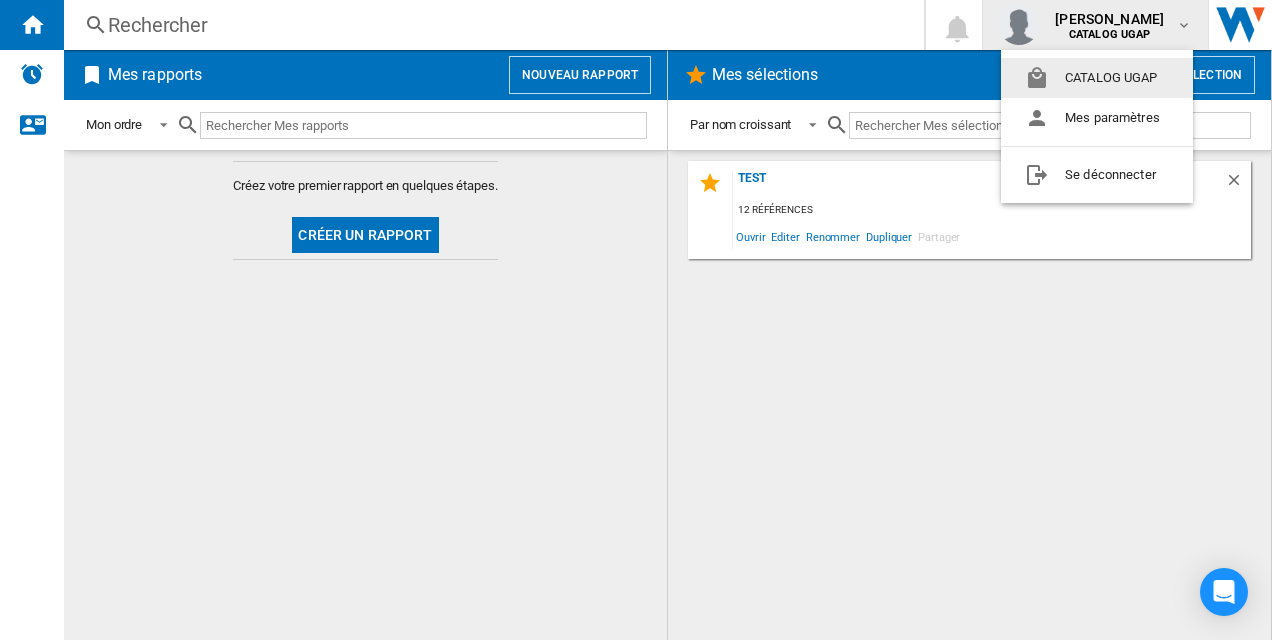 click at bounding box center [636, 320] 